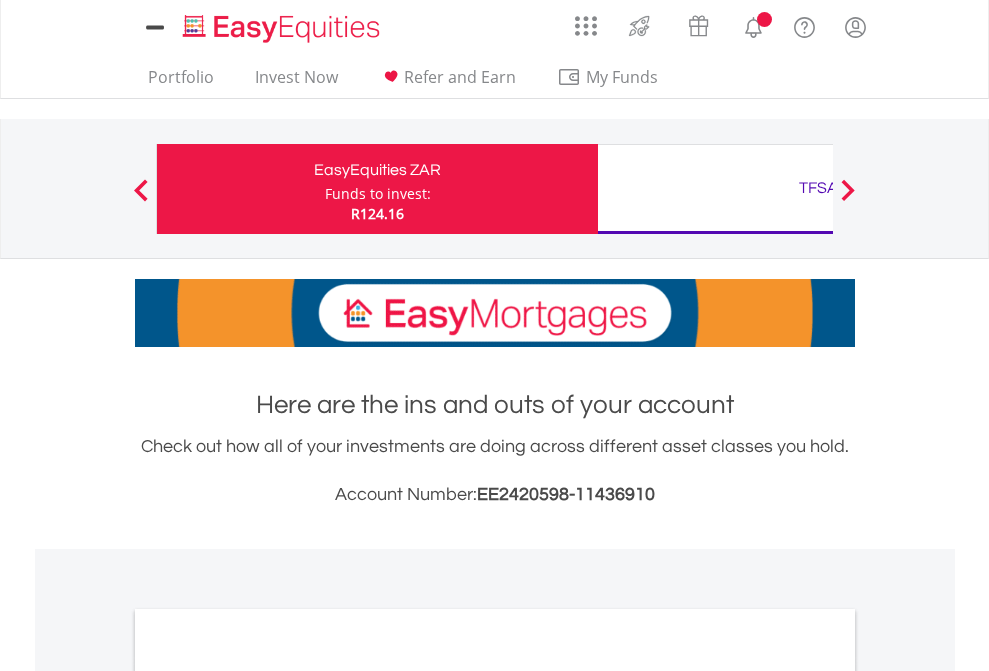 scroll, scrollTop: 0, scrollLeft: 0, axis: both 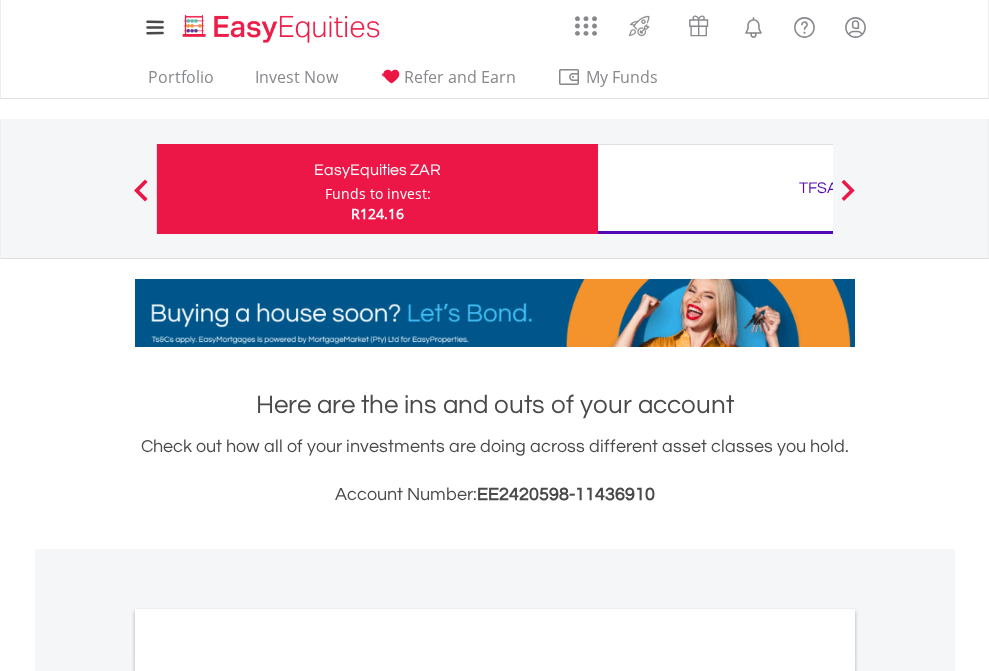 click on "Funds to invest:" at bounding box center [378, 194] 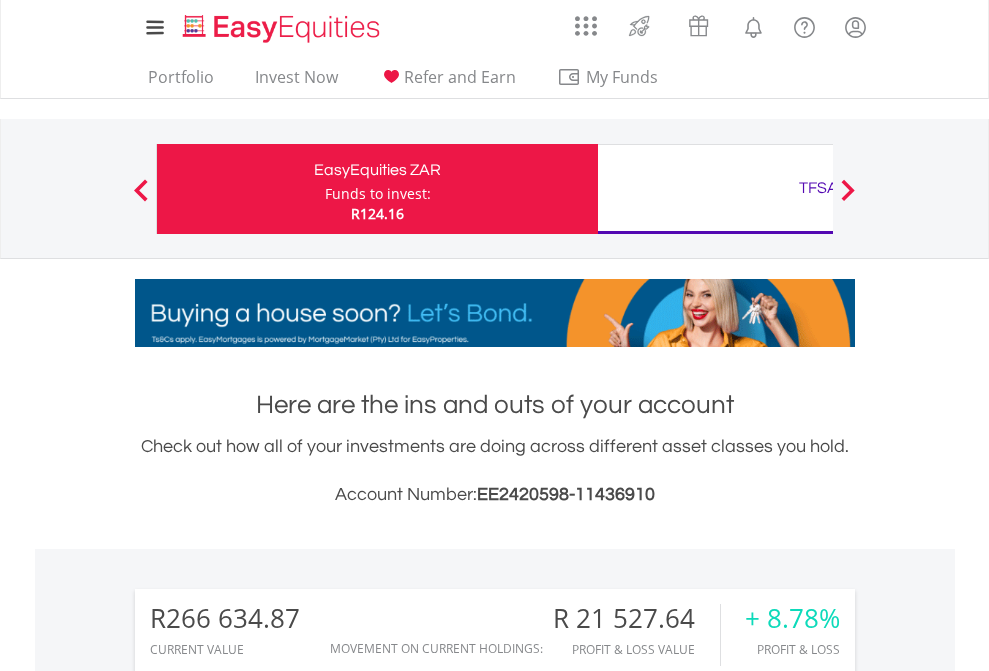 scroll, scrollTop: 999808, scrollLeft: 999687, axis: both 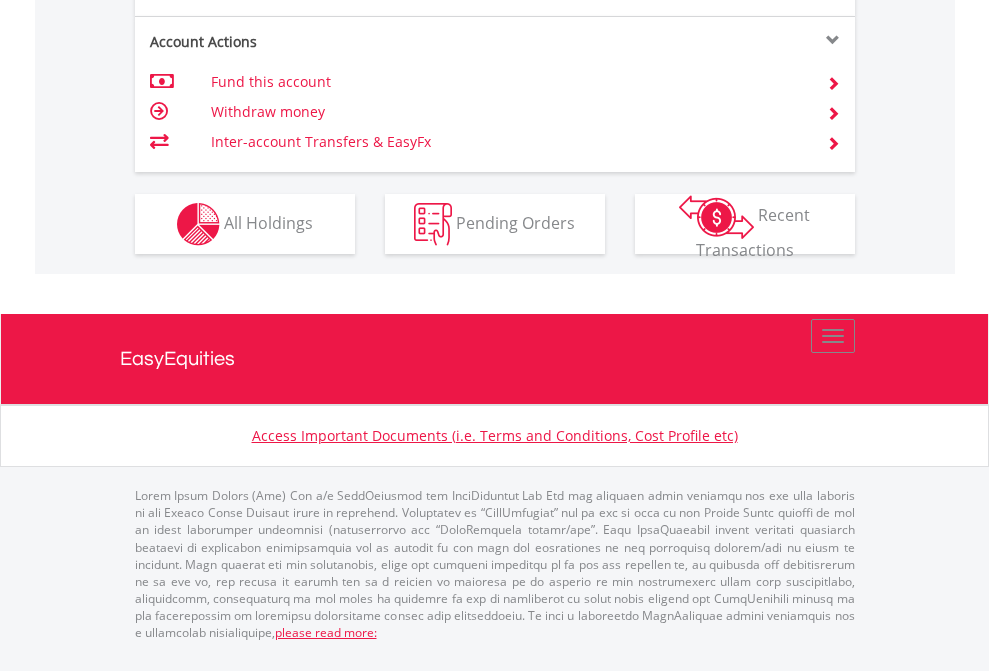 click on "Investment types" at bounding box center (706, -337) 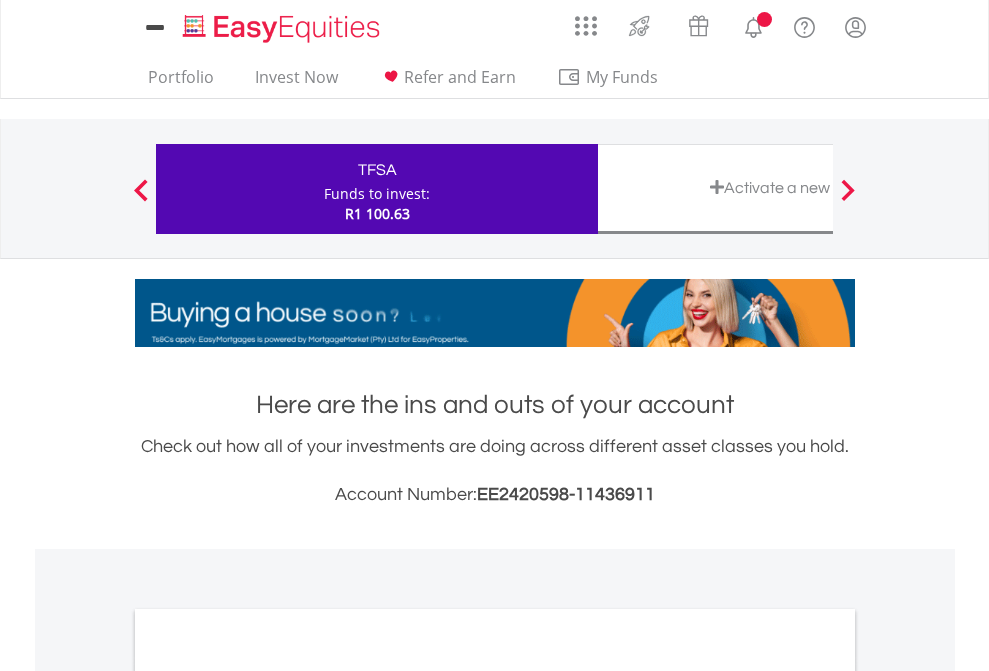 scroll, scrollTop: 0, scrollLeft: 0, axis: both 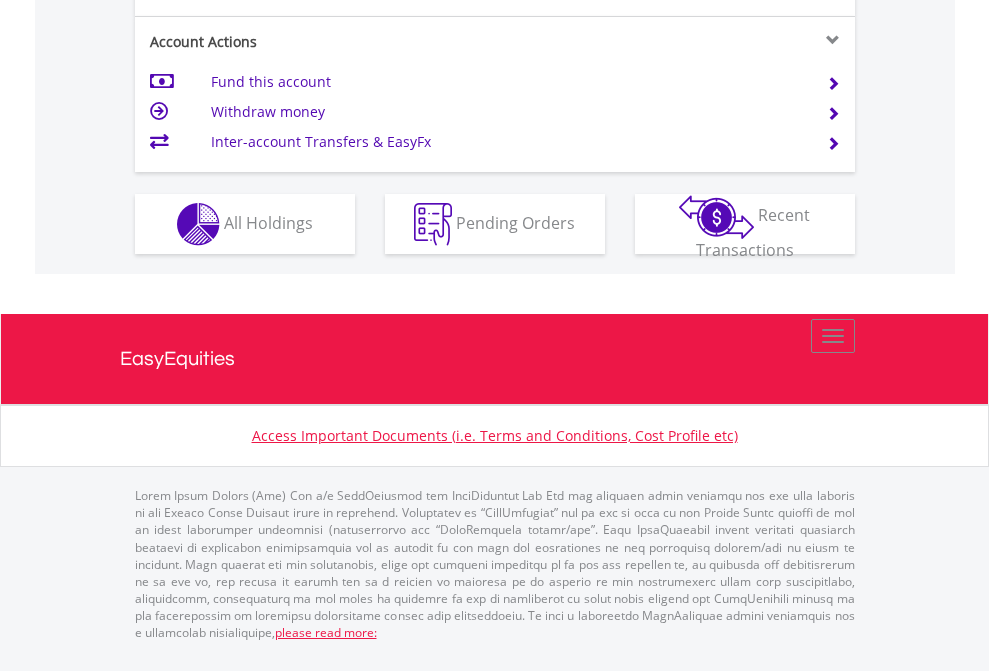click on "Investment types" at bounding box center (706, -337) 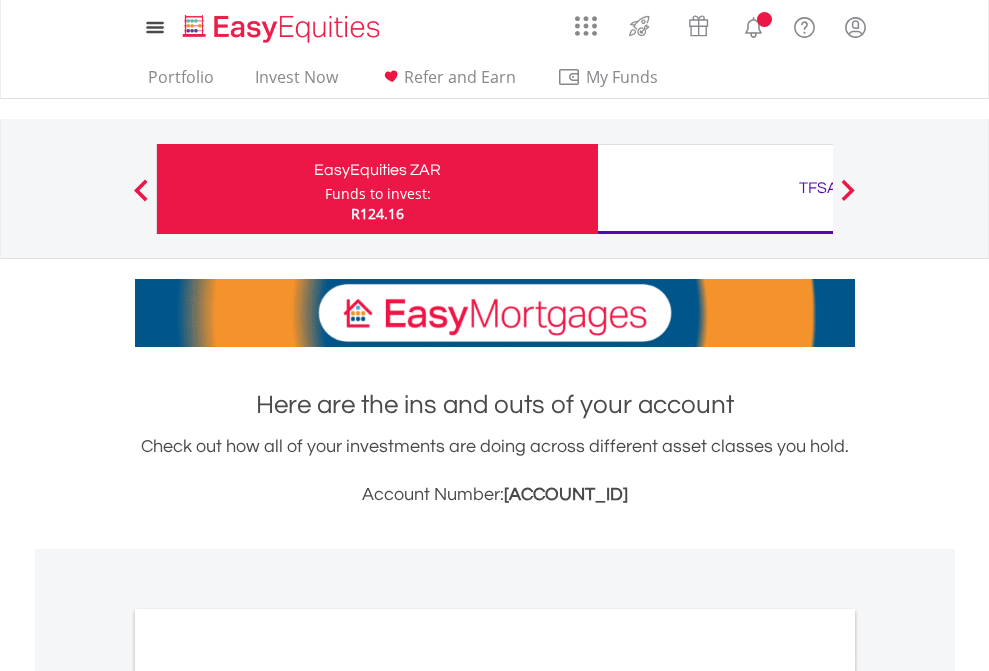 scroll, scrollTop: 1202, scrollLeft: 0, axis: vertical 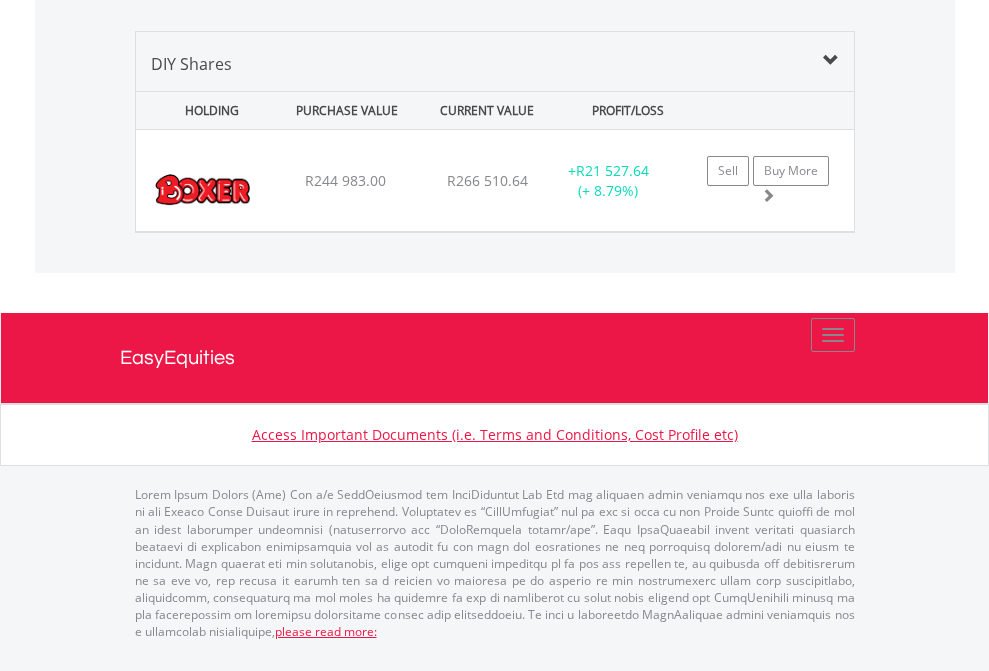 click on "TFSA" at bounding box center (818, -1419) 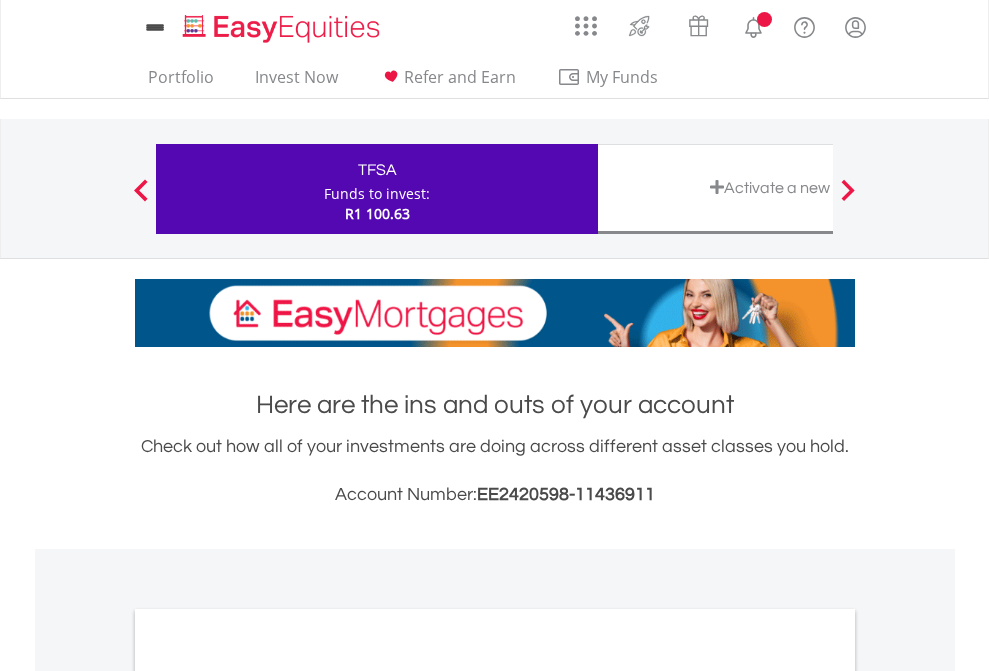 scroll, scrollTop: 1202, scrollLeft: 0, axis: vertical 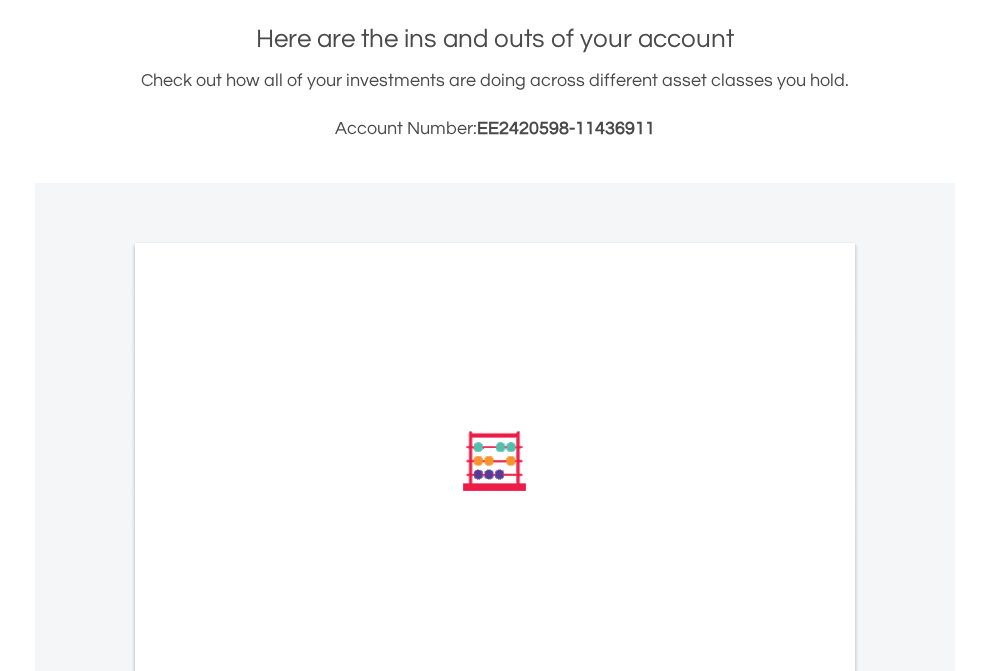 click on "All Holdings" at bounding box center [268, 730] 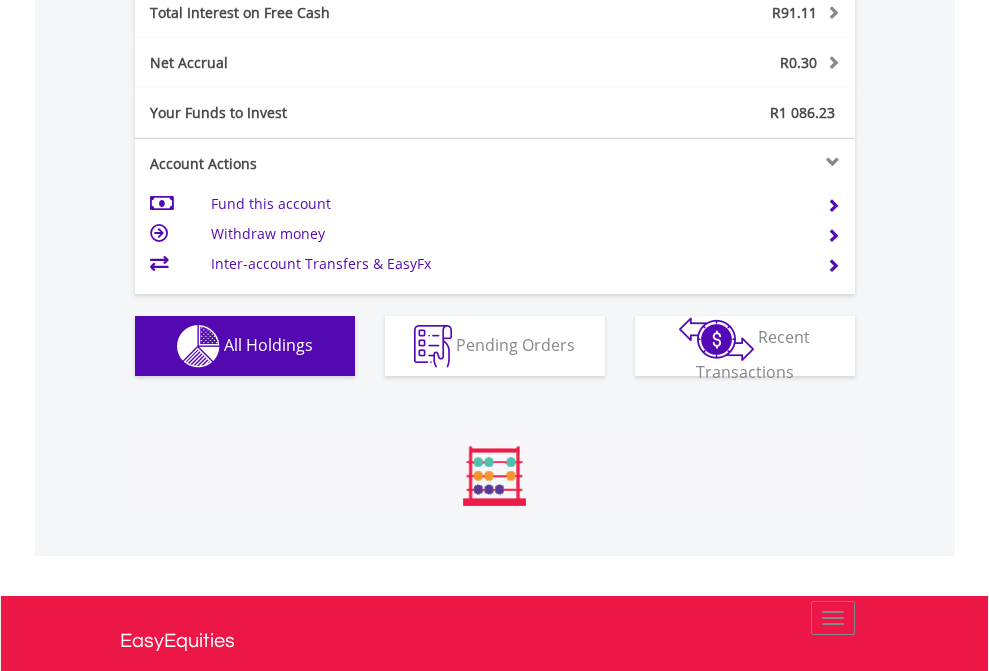 scroll, scrollTop: 999808, scrollLeft: 999687, axis: both 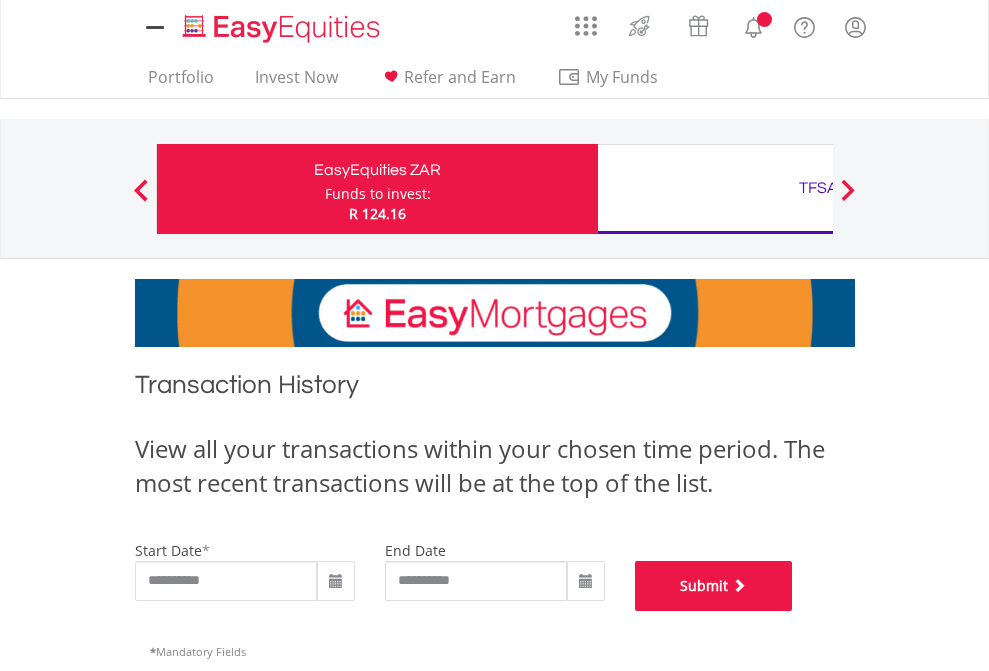 click on "Submit" at bounding box center [714, 586] 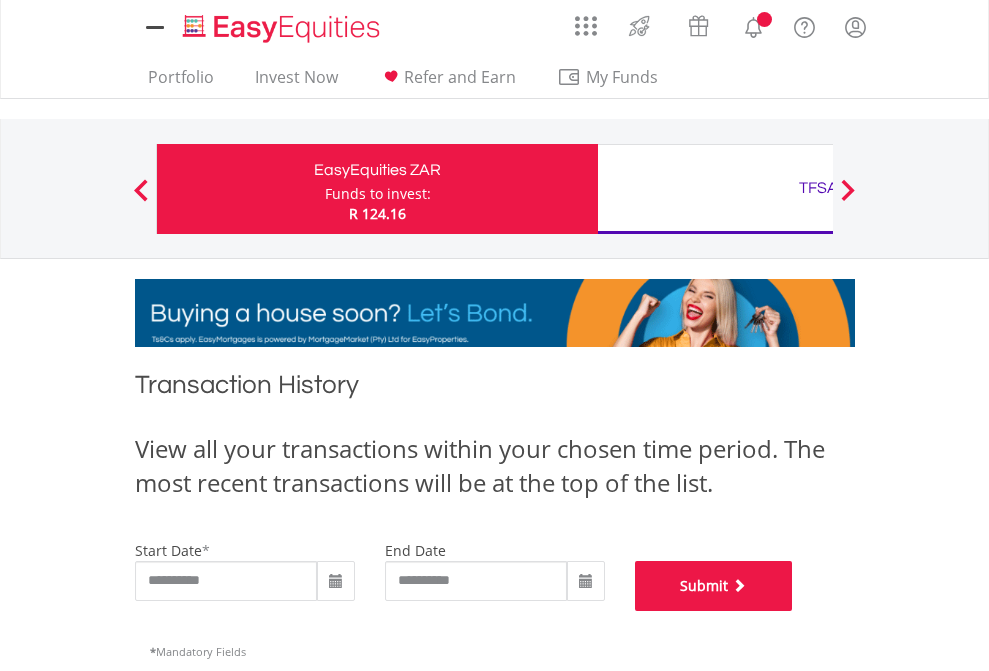 scroll, scrollTop: 811, scrollLeft: 0, axis: vertical 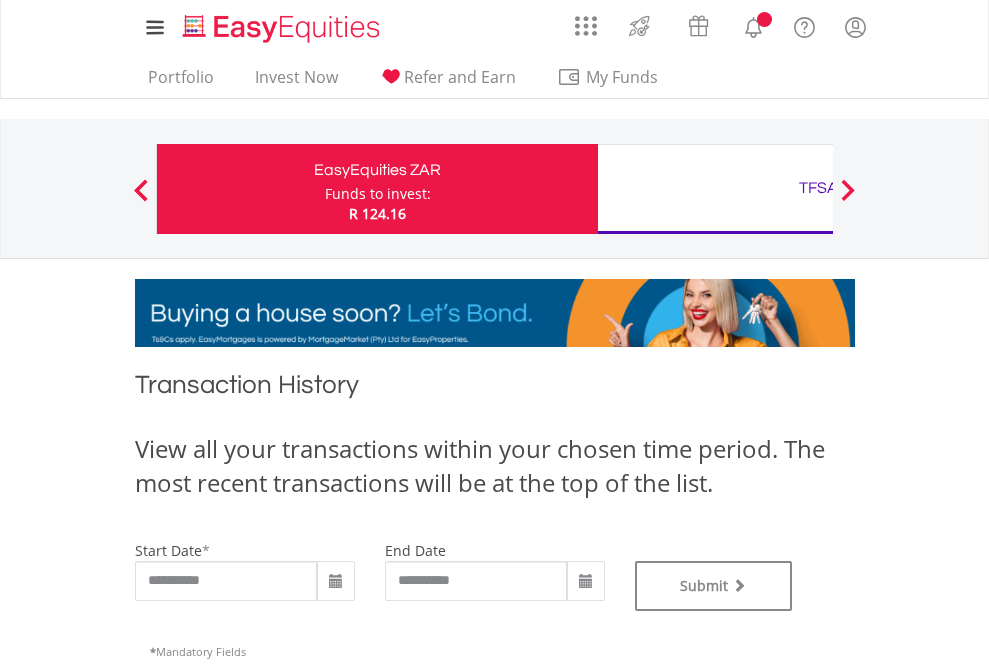 click on "TFSA" at bounding box center (818, 188) 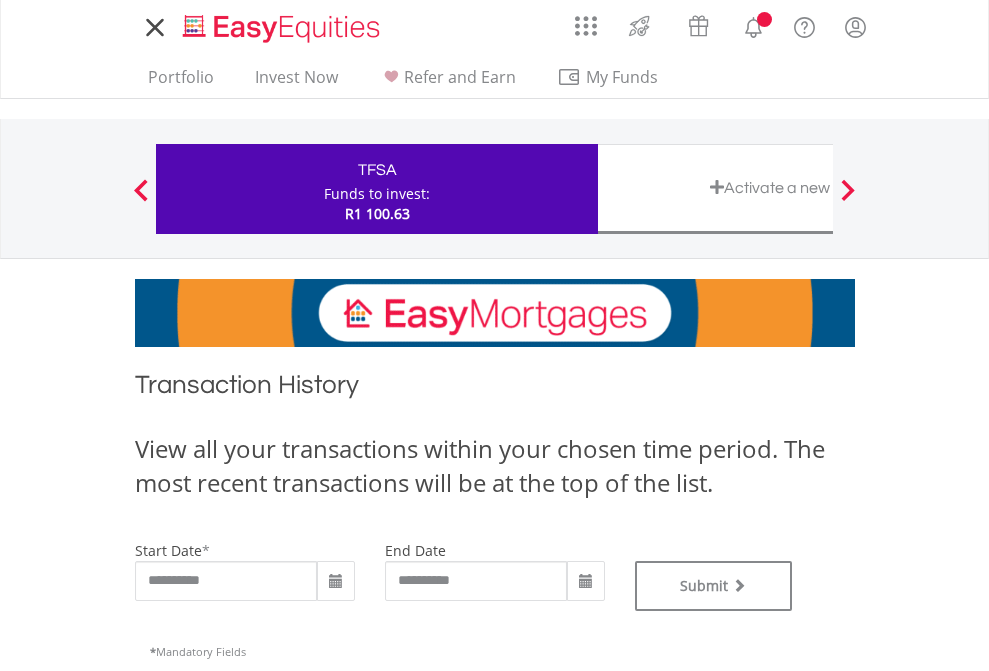 scroll, scrollTop: 0, scrollLeft: 0, axis: both 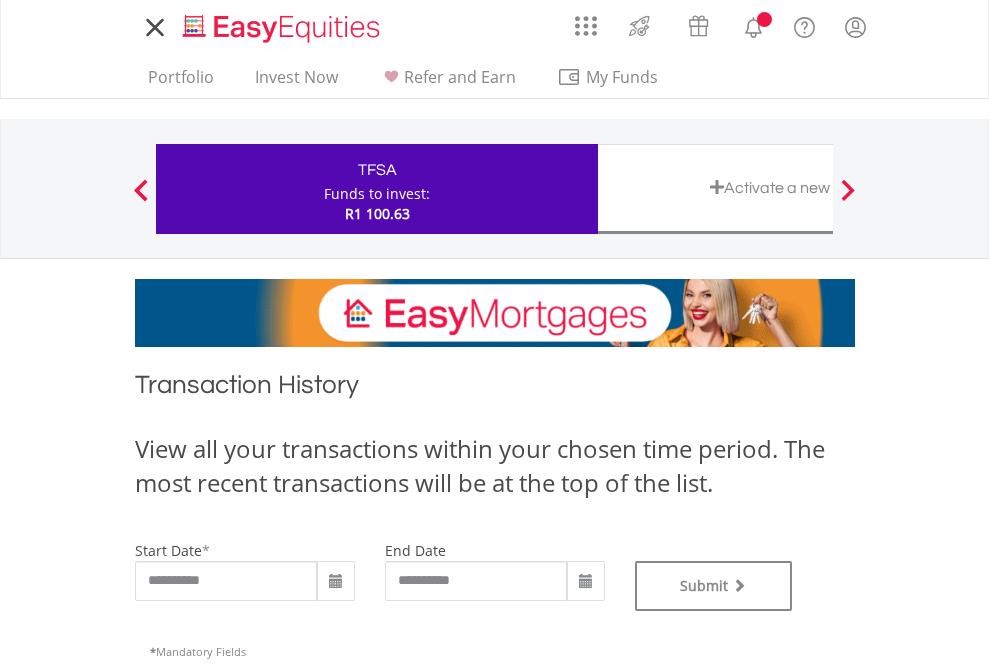 type on "**********" 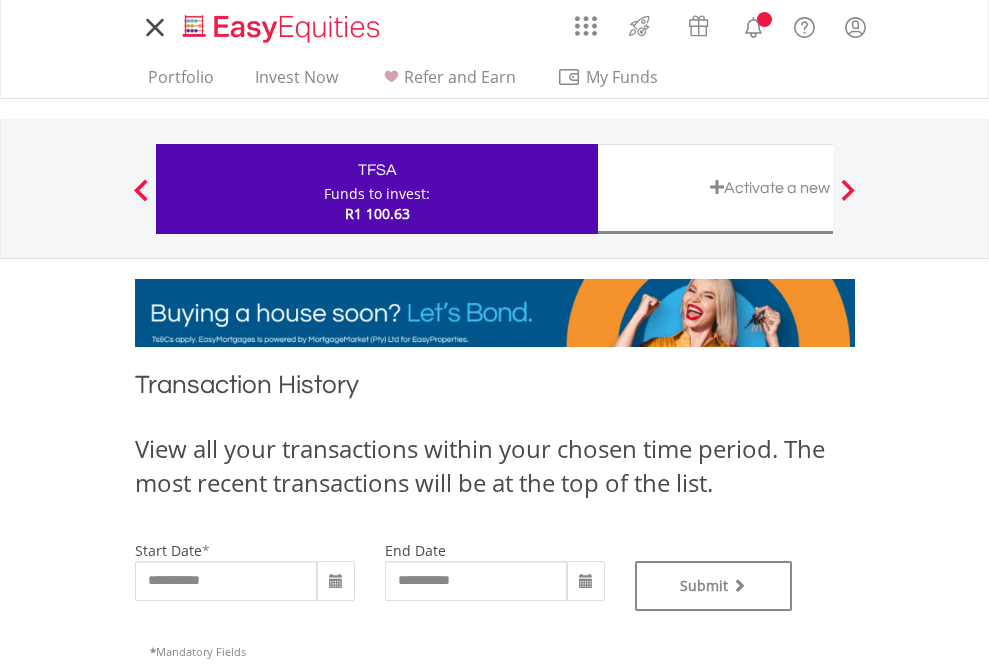 type on "**********" 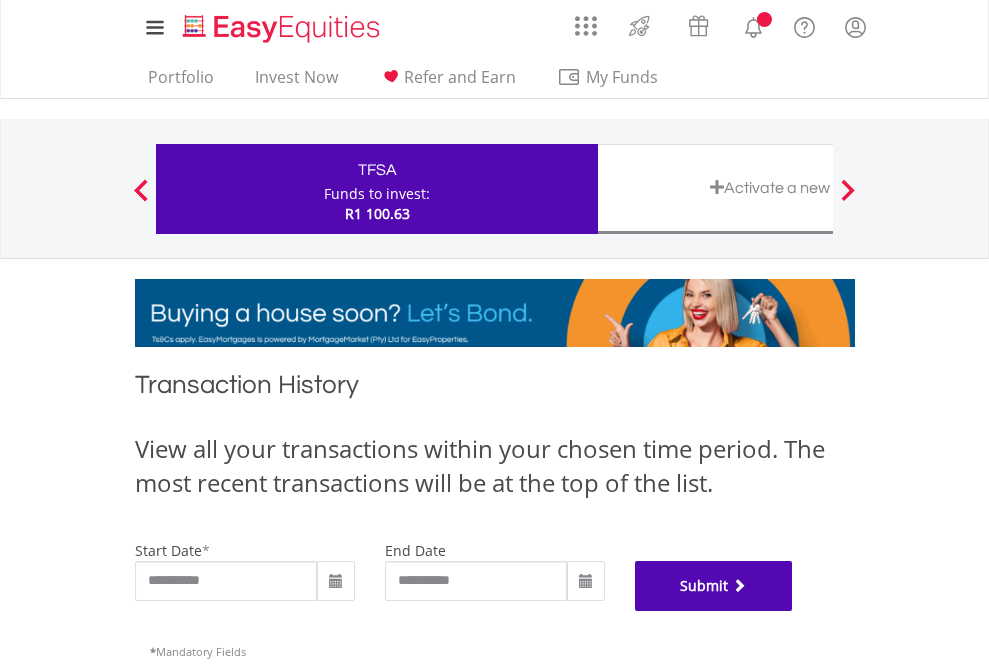 click on "Submit" at bounding box center (714, 586) 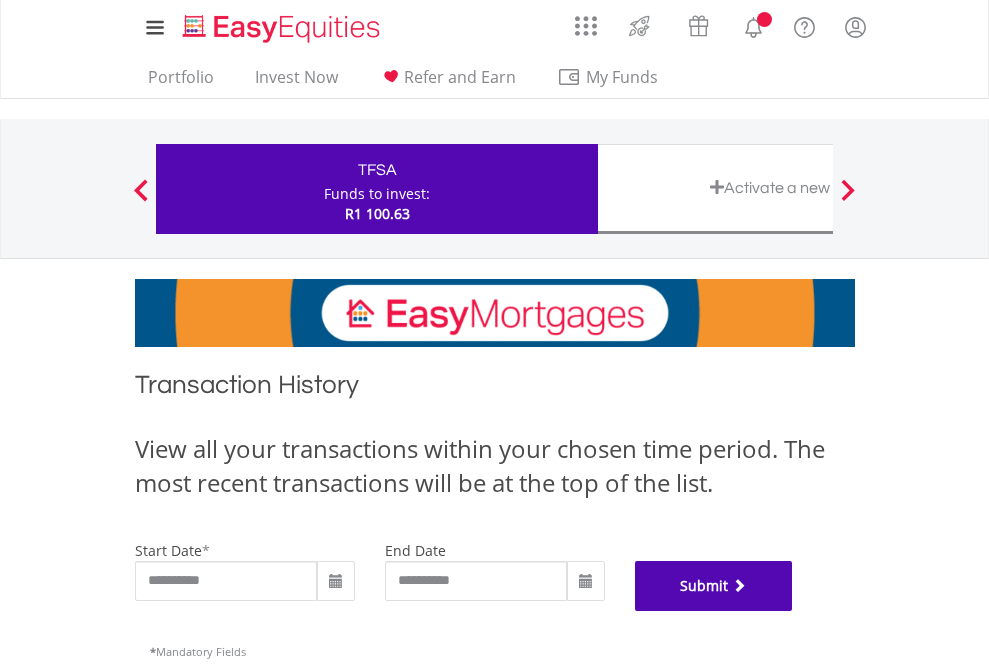scroll, scrollTop: 811, scrollLeft: 0, axis: vertical 